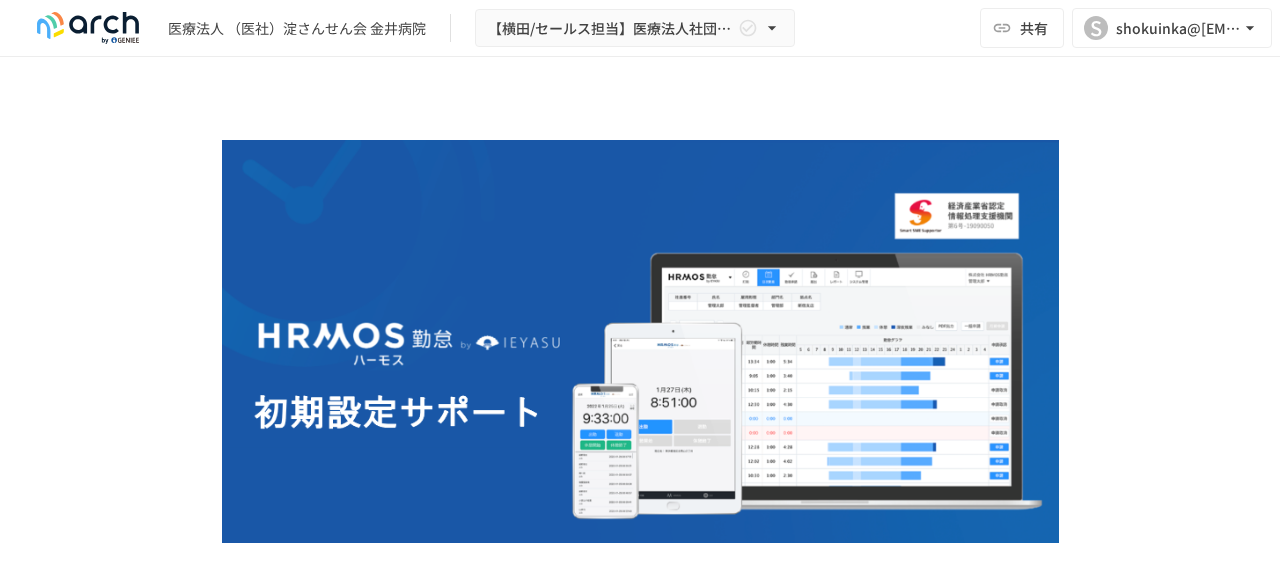 scroll, scrollTop: 0, scrollLeft: 0, axis: both 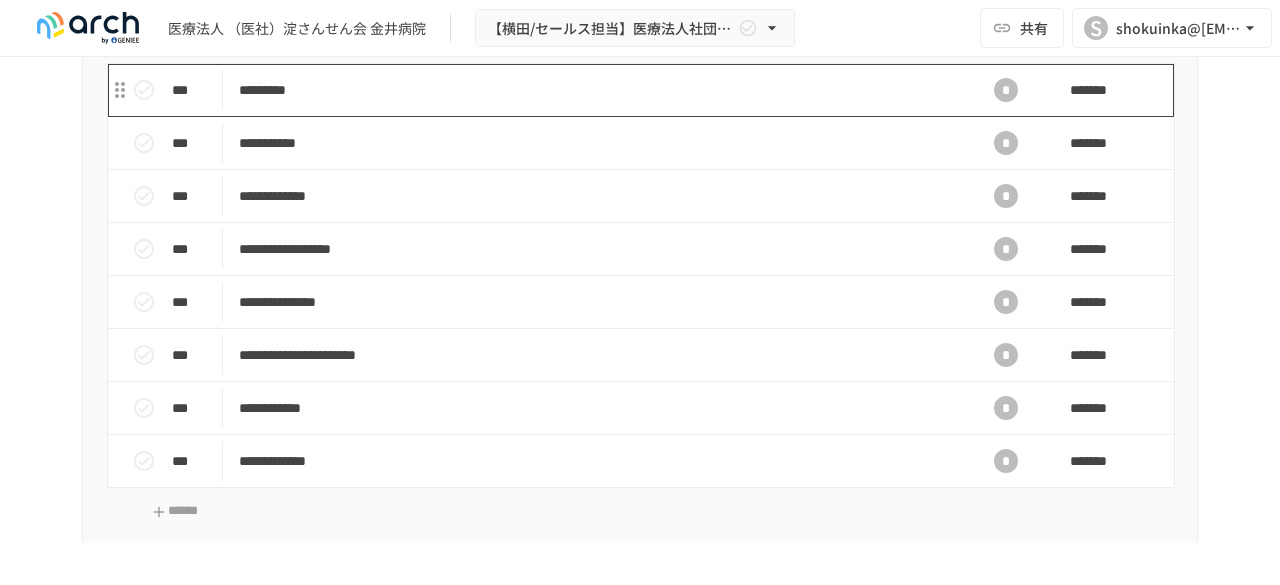 click on "*********" at bounding box center [598, 90] 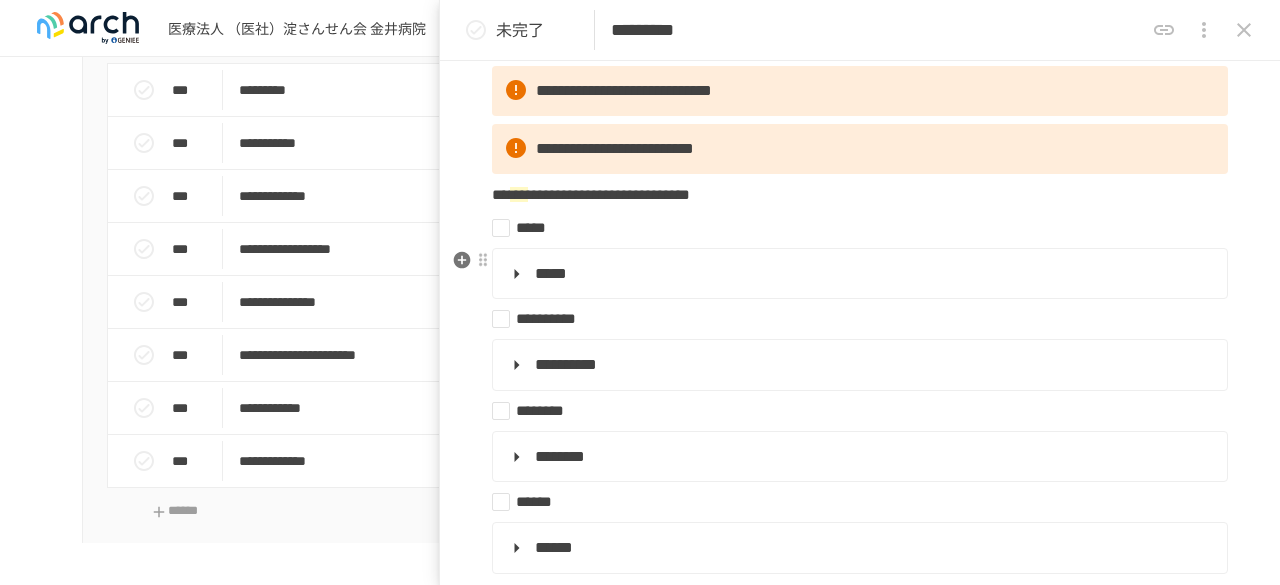 scroll, scrollTop: 0, scrollLeft: 0, axis: both 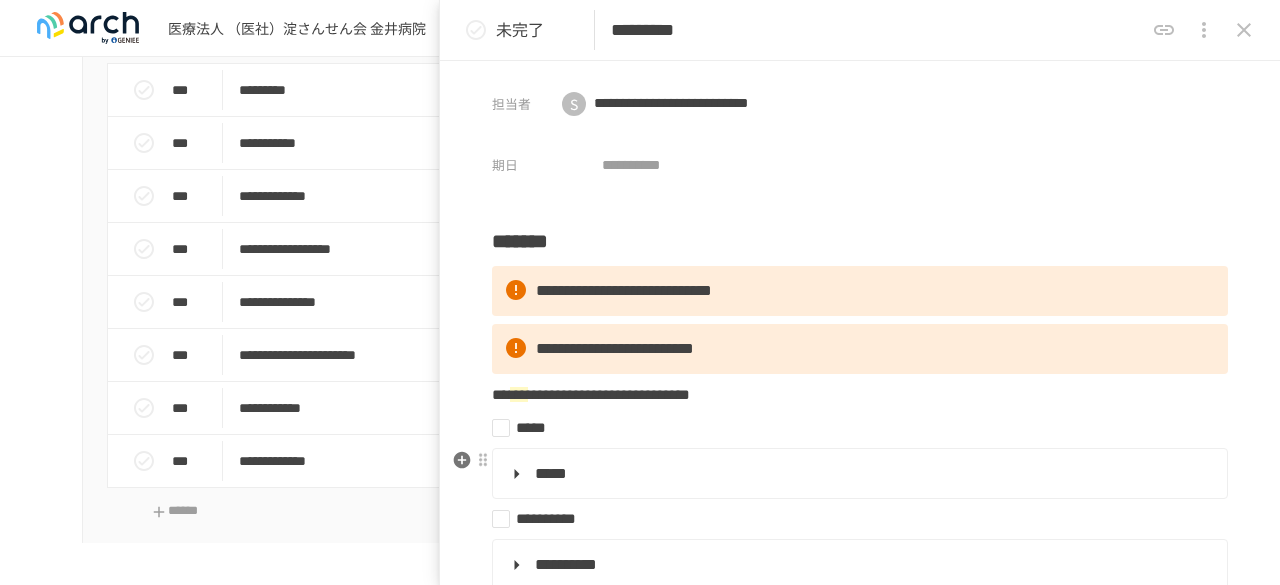 click on "*****" at bounding box center (858, 474) 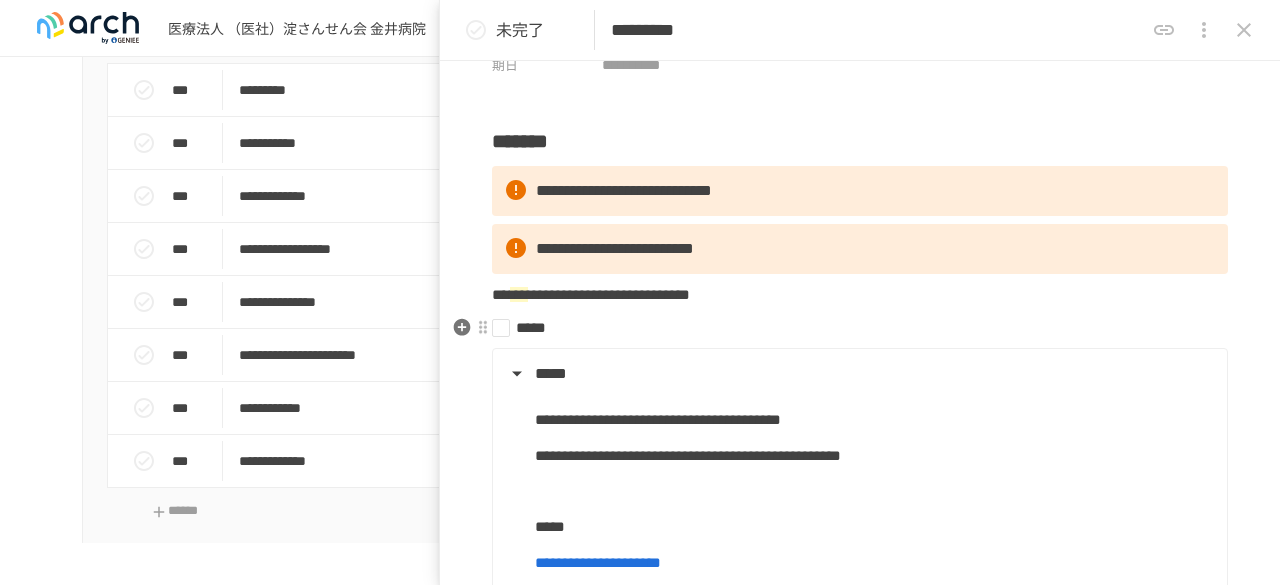 scroll, scrollTop: 200, scrollLeft: 0, axis: vertical 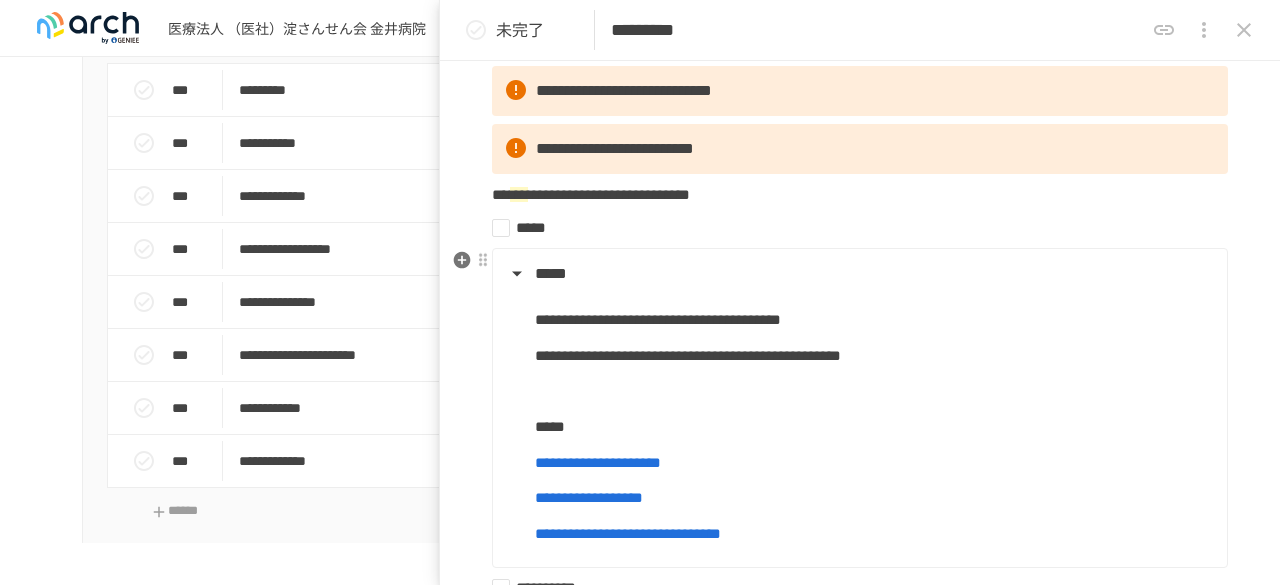 click on "*****" at bounding box center [858, 274] 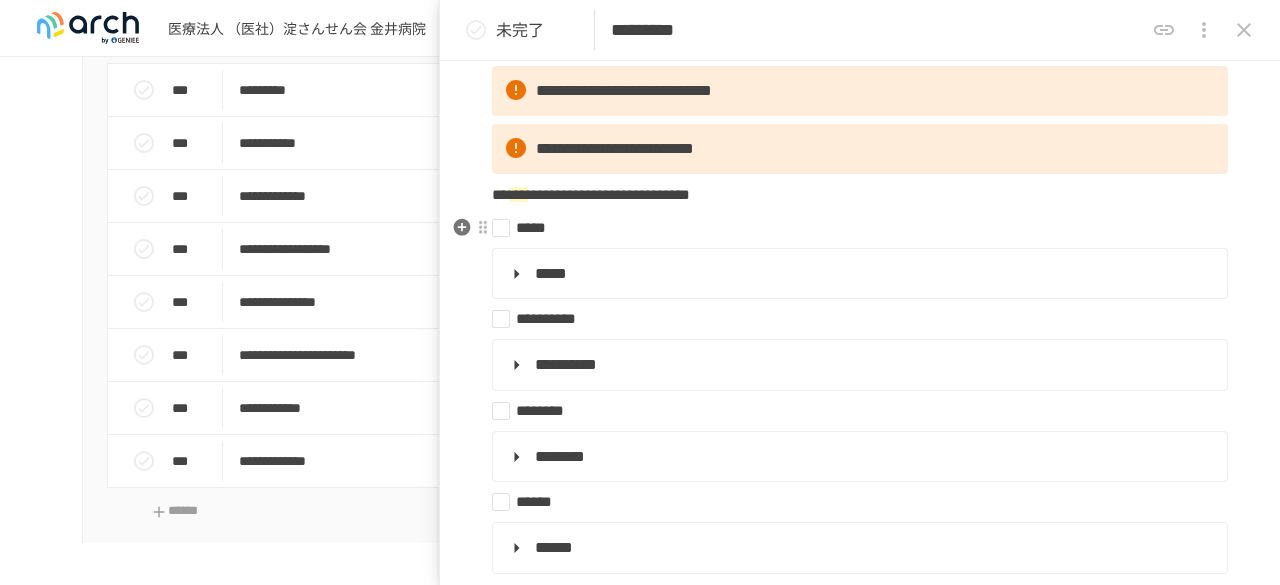 scroll, scrollTop: 0, scrollLeft: 0, axis: both 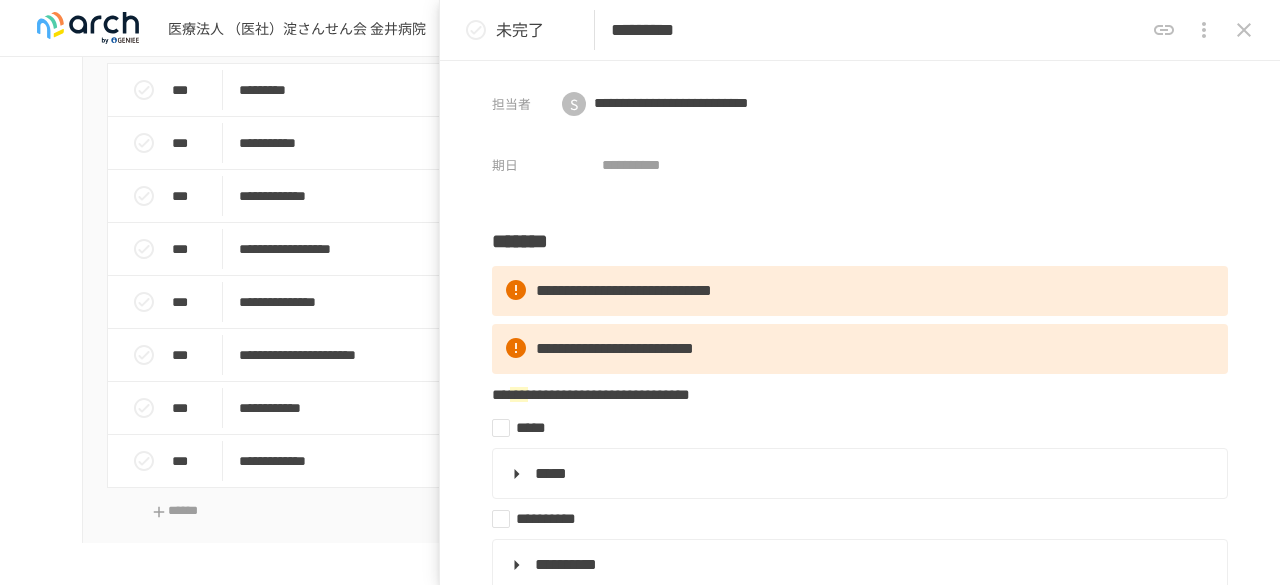 click on "****" at bounding box center [598, 44] 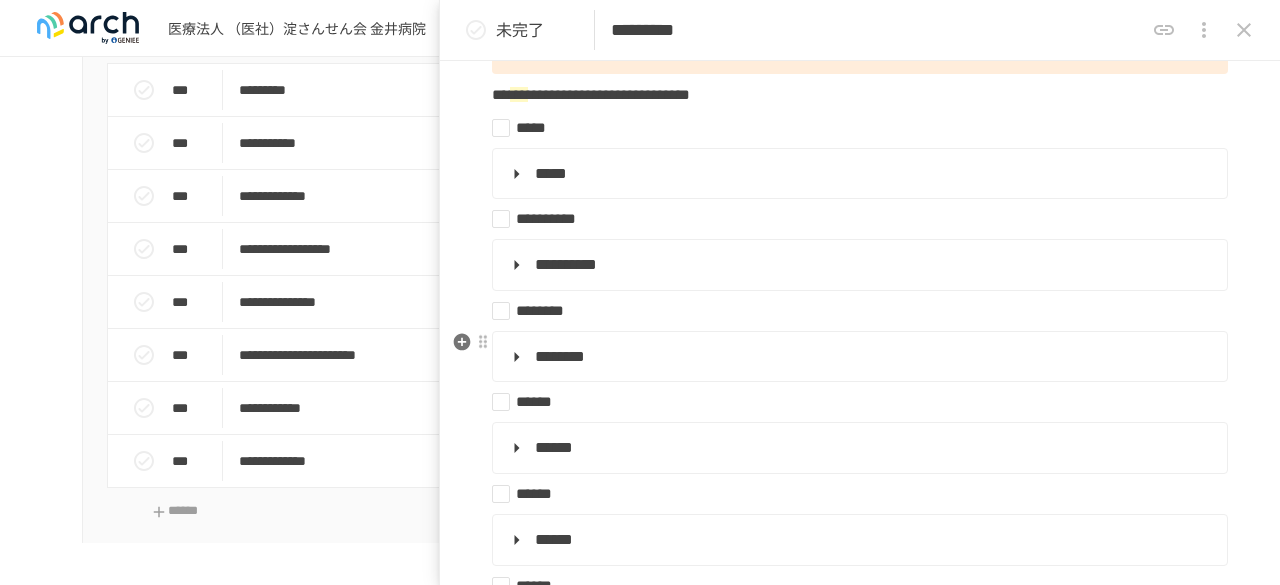 scroll, scrollTop: 0, scrollLeft: 0, axis: both 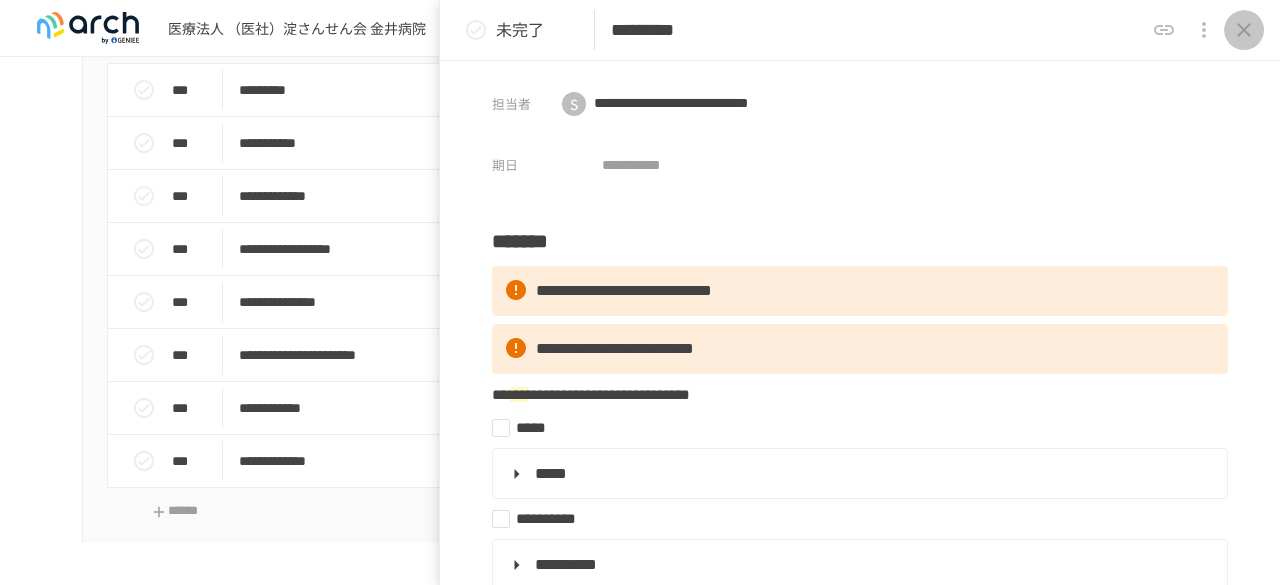 click 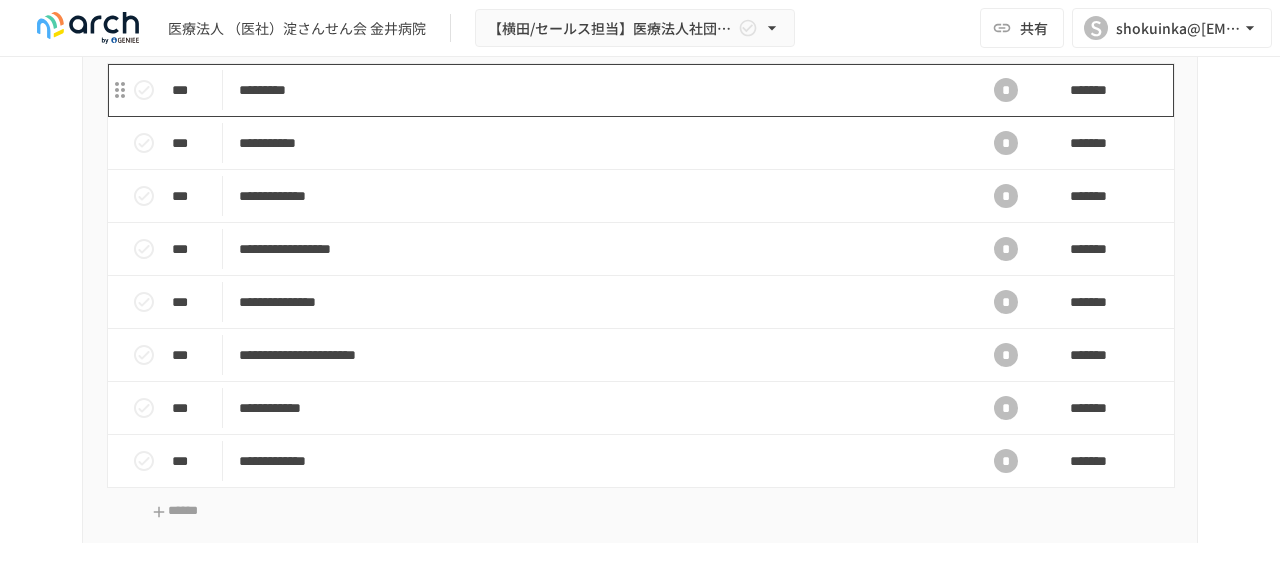 click on "*********" at bounding box center (598, 90) 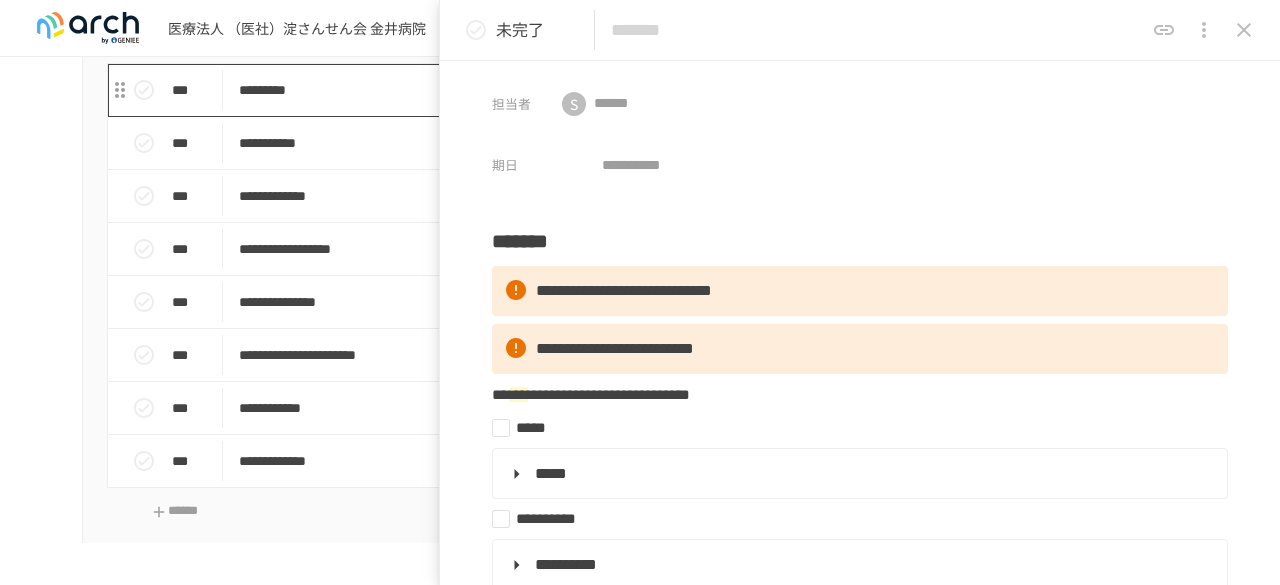 type on "*********" 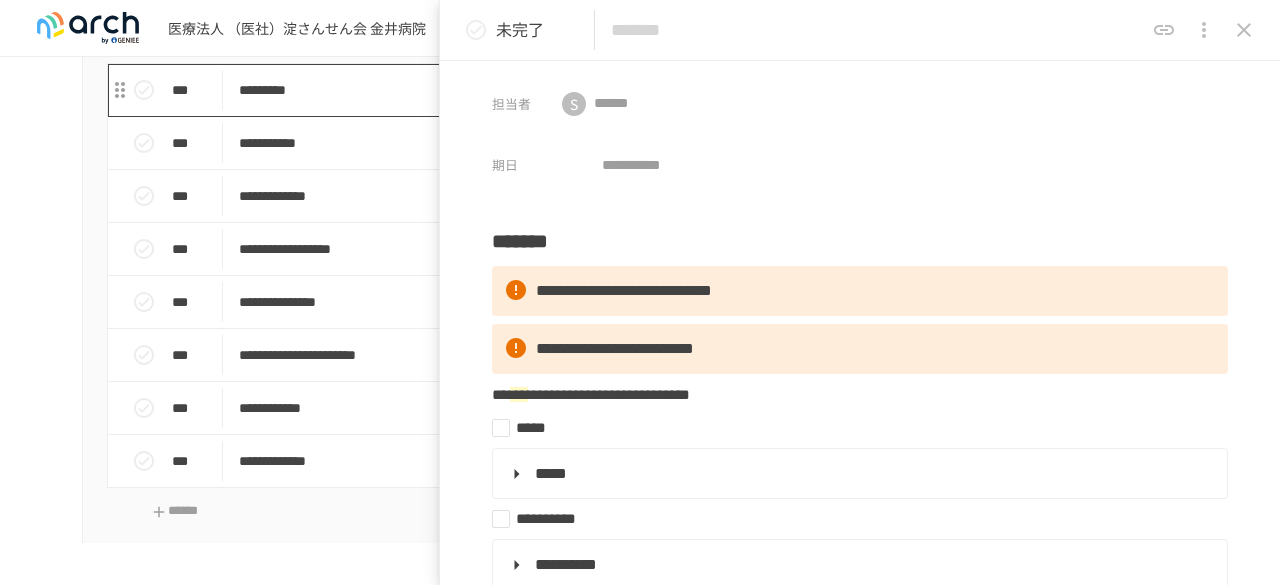 type on "**********" 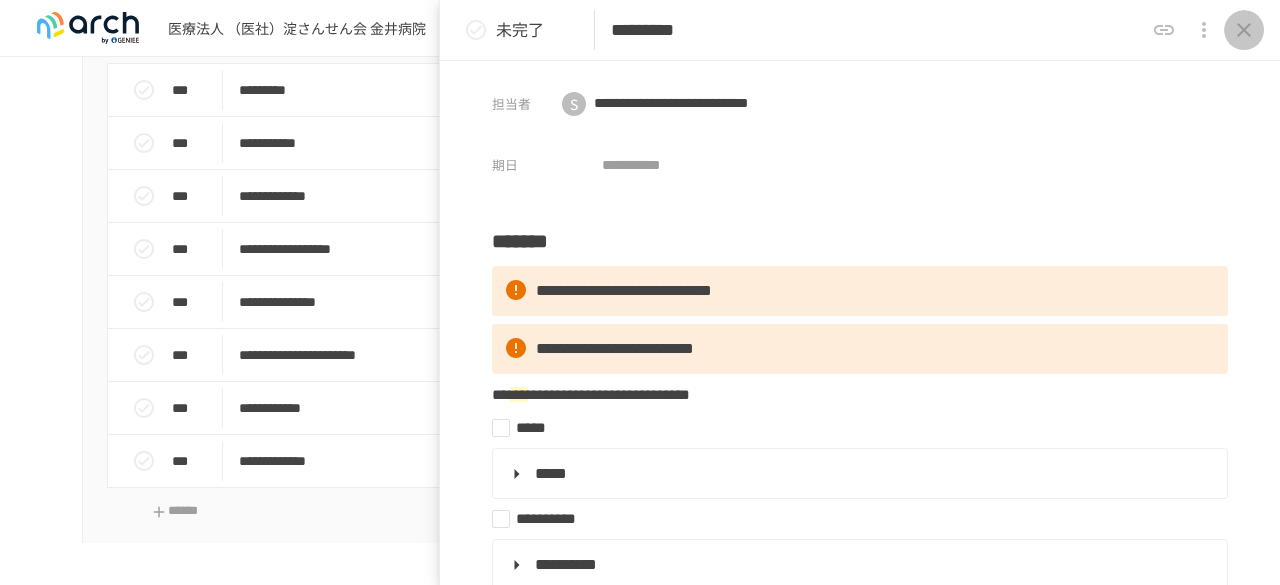 click 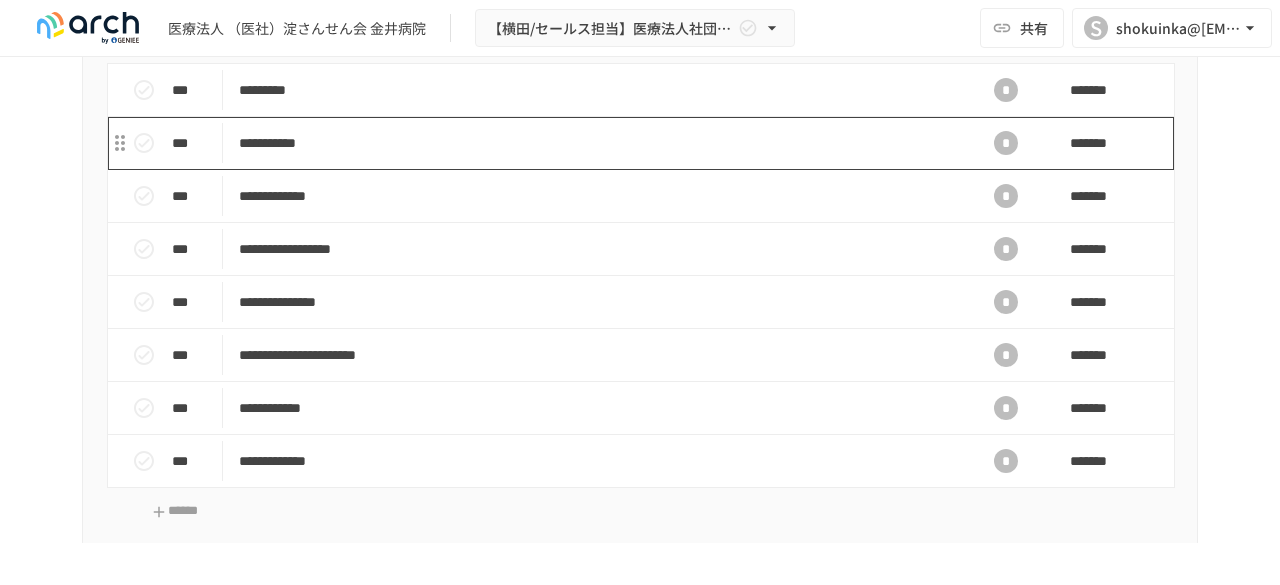 click on "**********" at bounding box center [598, 143] 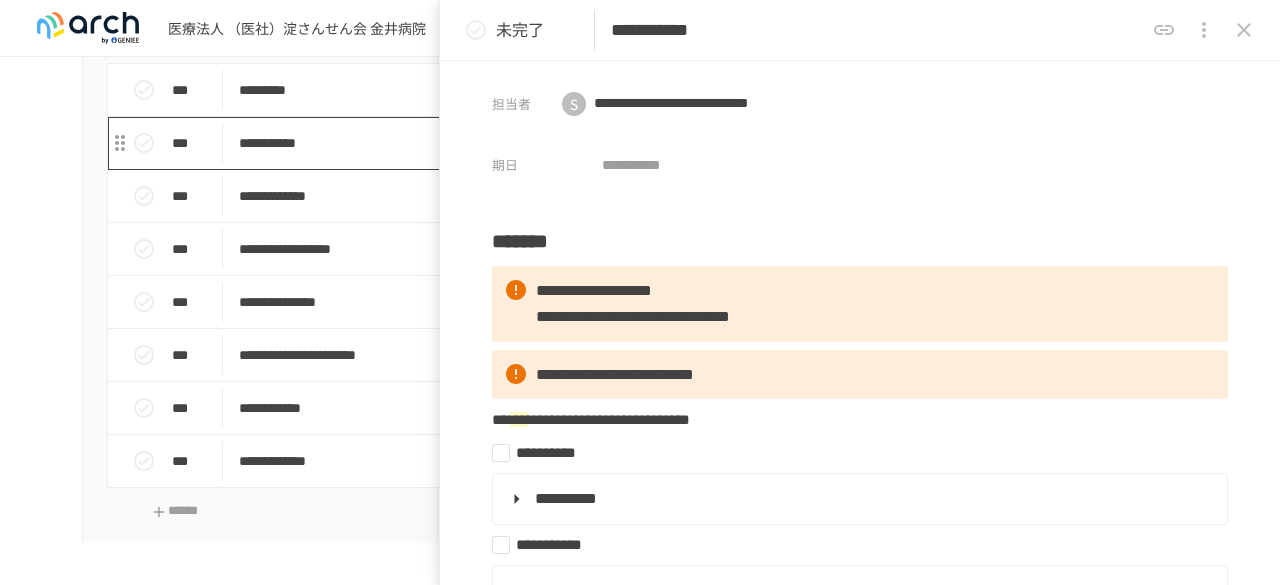 click on "**********" at bounding box center [860, 122] 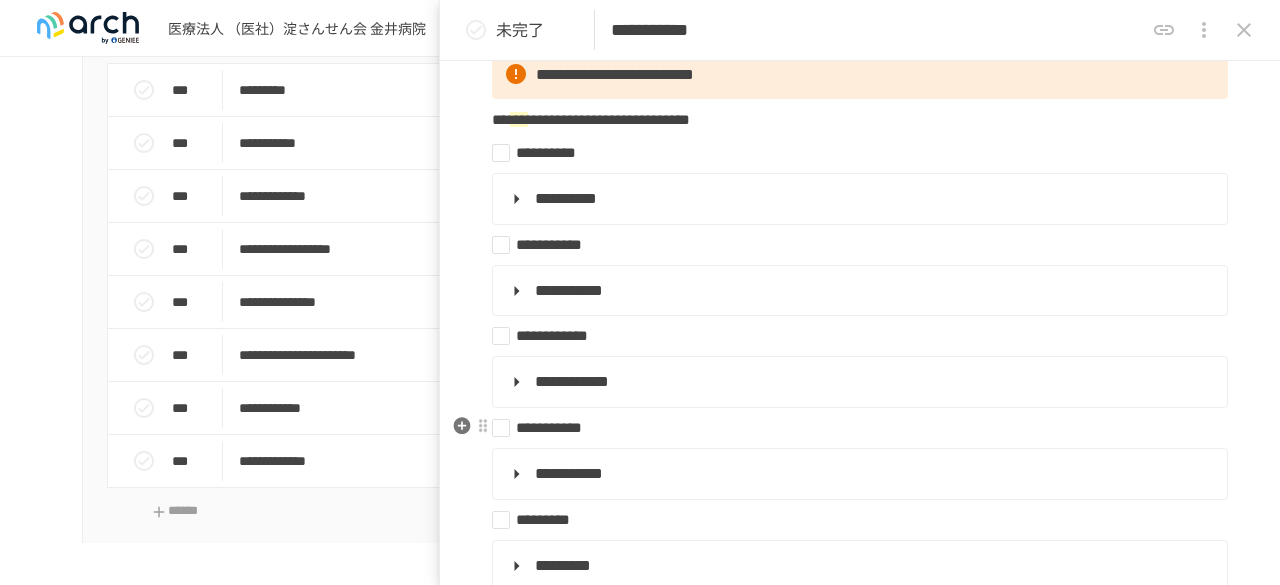 scroll, scrollTop: 400, scrollLeft: 0, axis: vertical 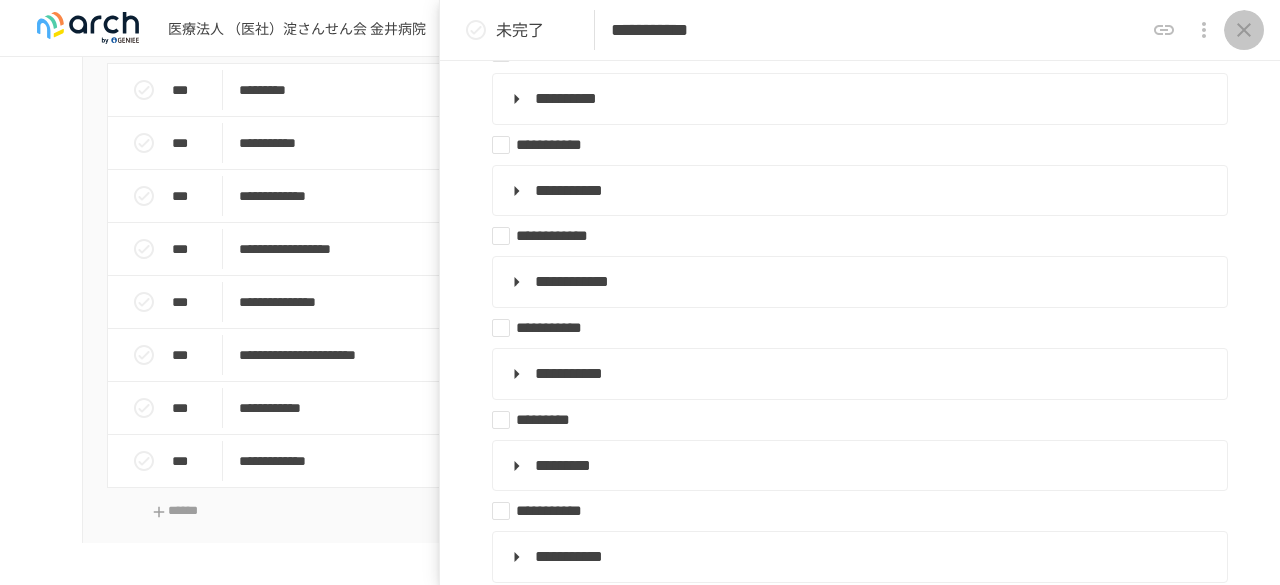 click 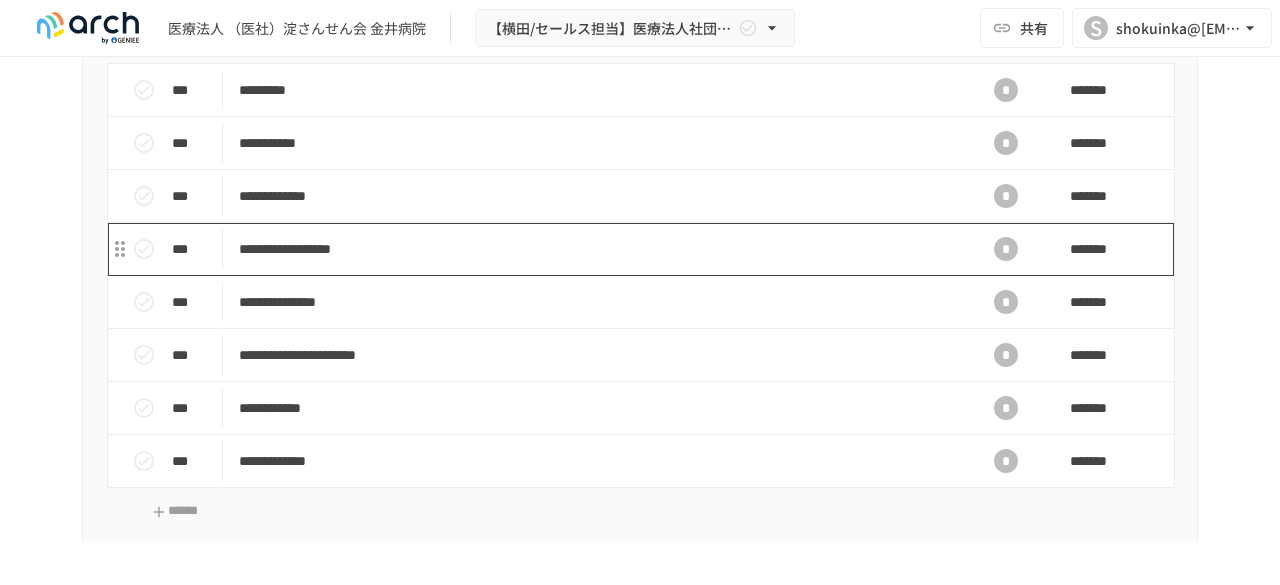 click on "**********" at bounding box center (598, 249) 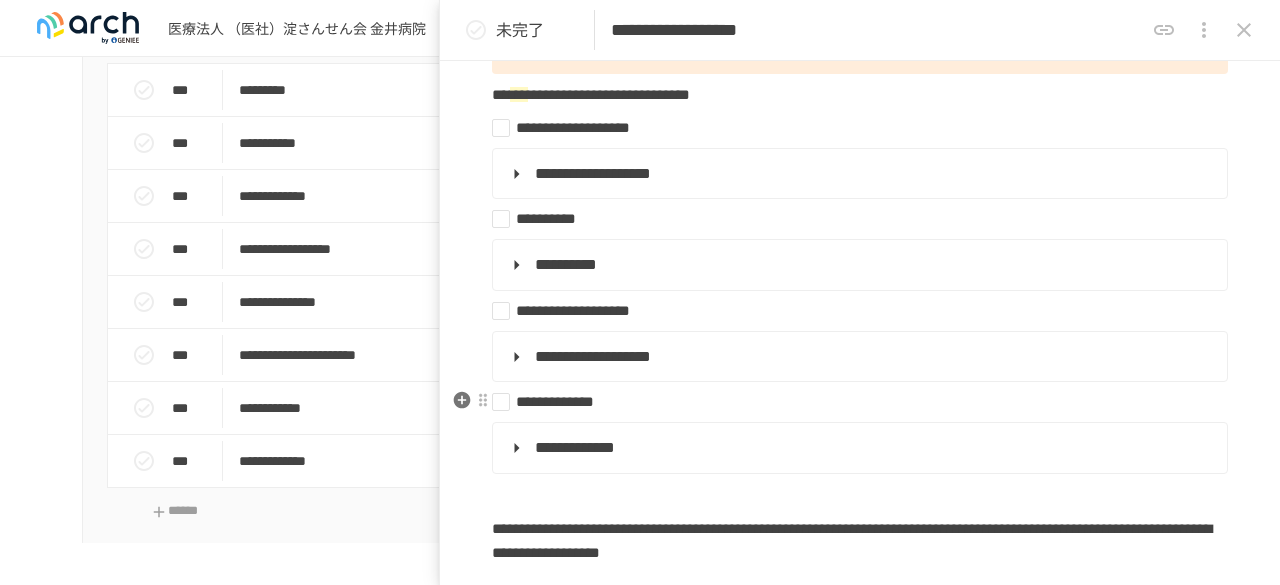 scroll, scrollTop: 400, scrollLeft: 0, axis: vertical 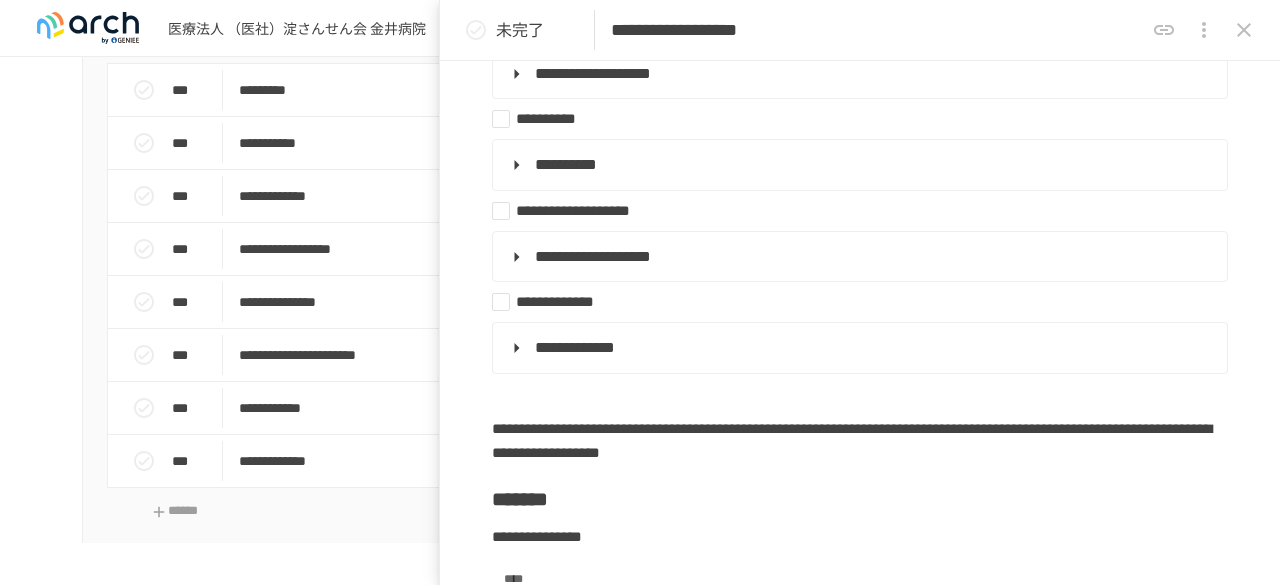 click at bounding box center (1244, 30) 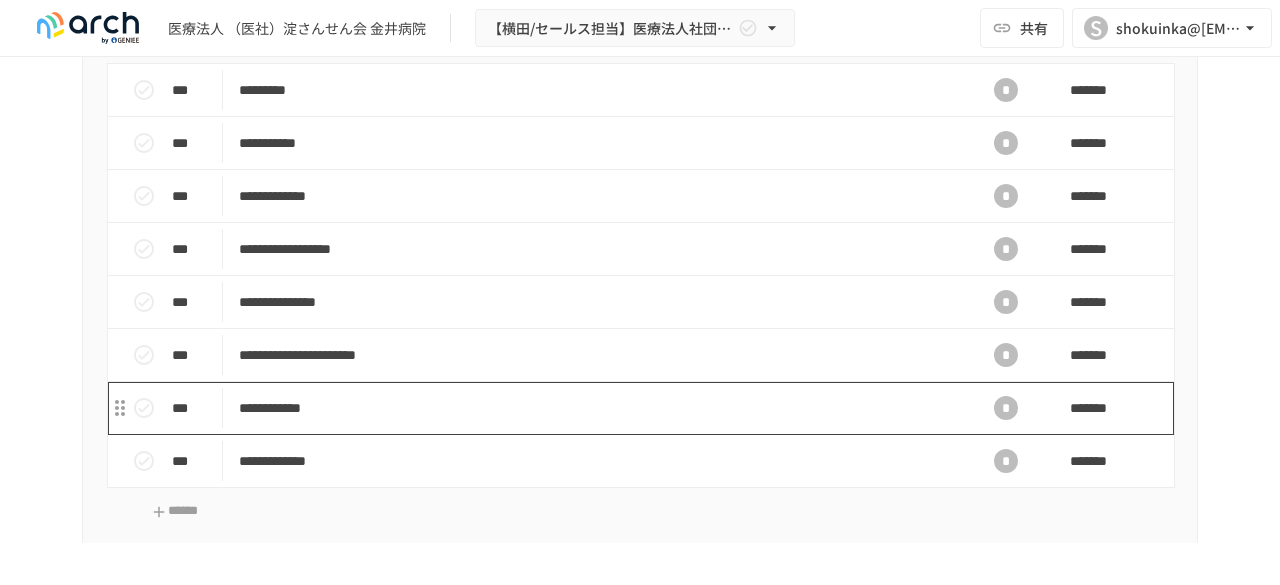 click on "**********" at bounding box center (598, 408) 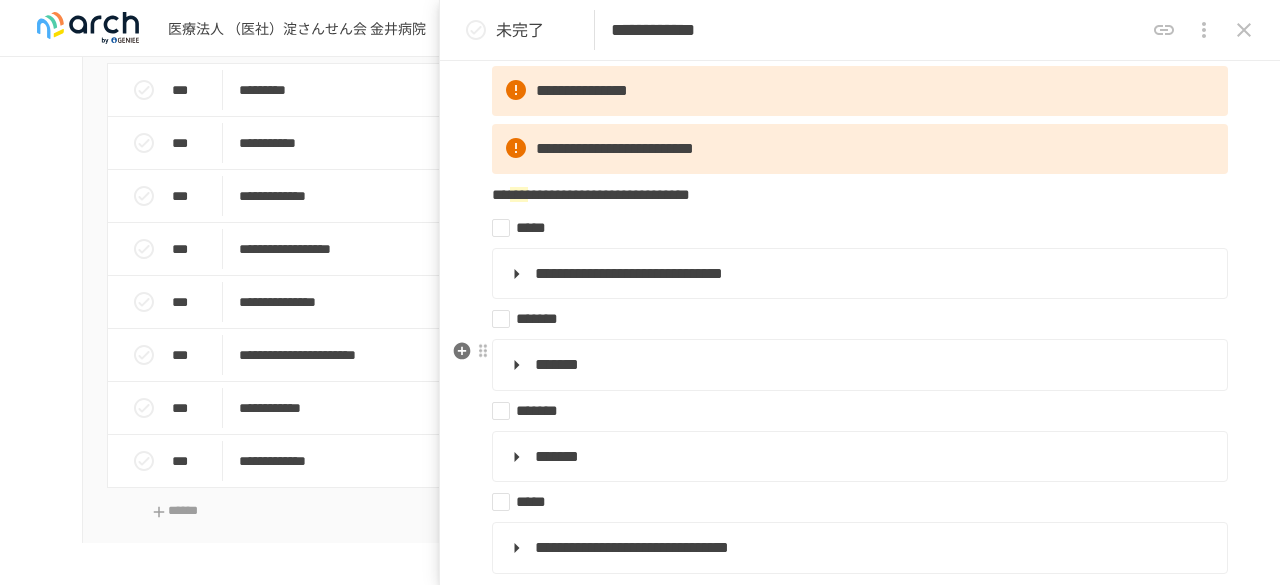 scroll, scrollTop: 300, scrollLeft: 0, axis: vertical 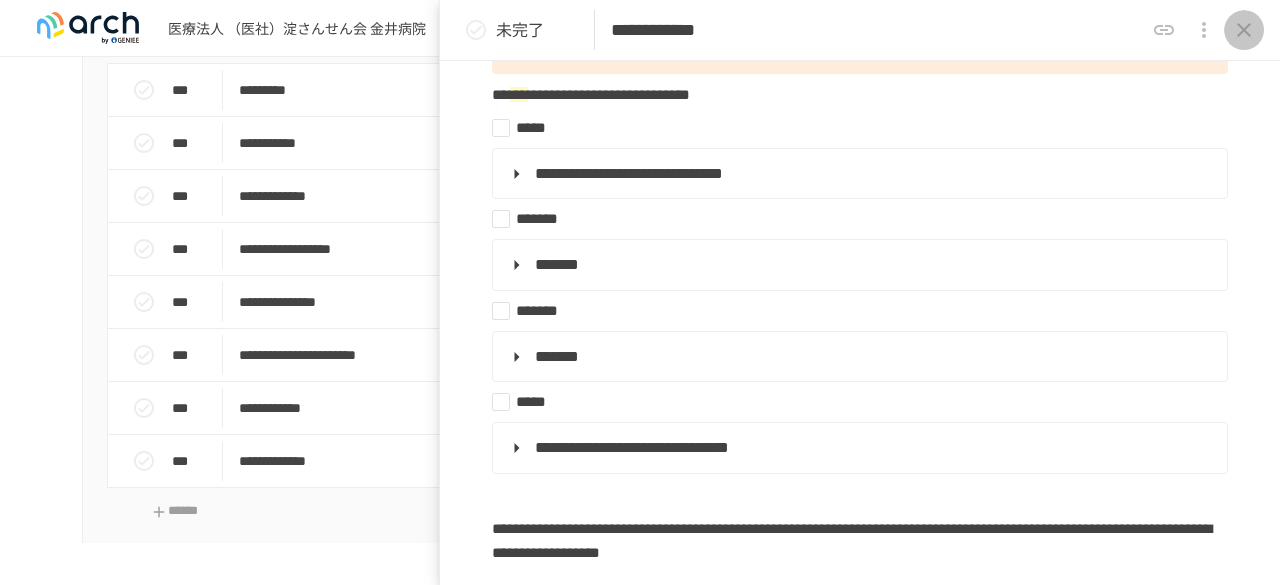 click 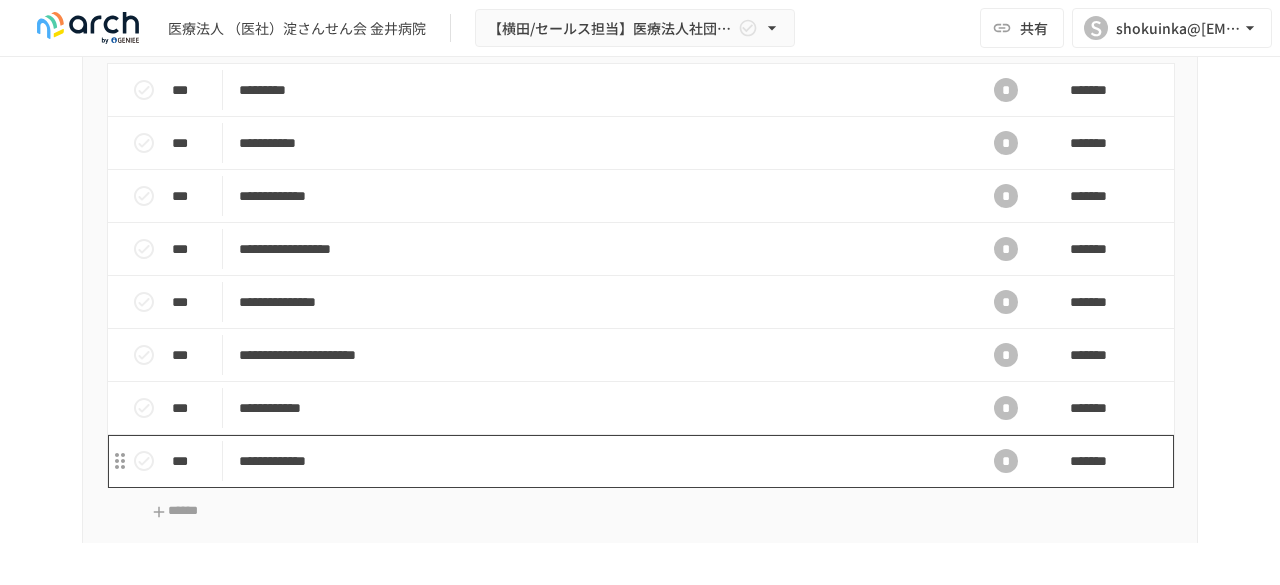 click on "**********" at bounding box center [598, 461] 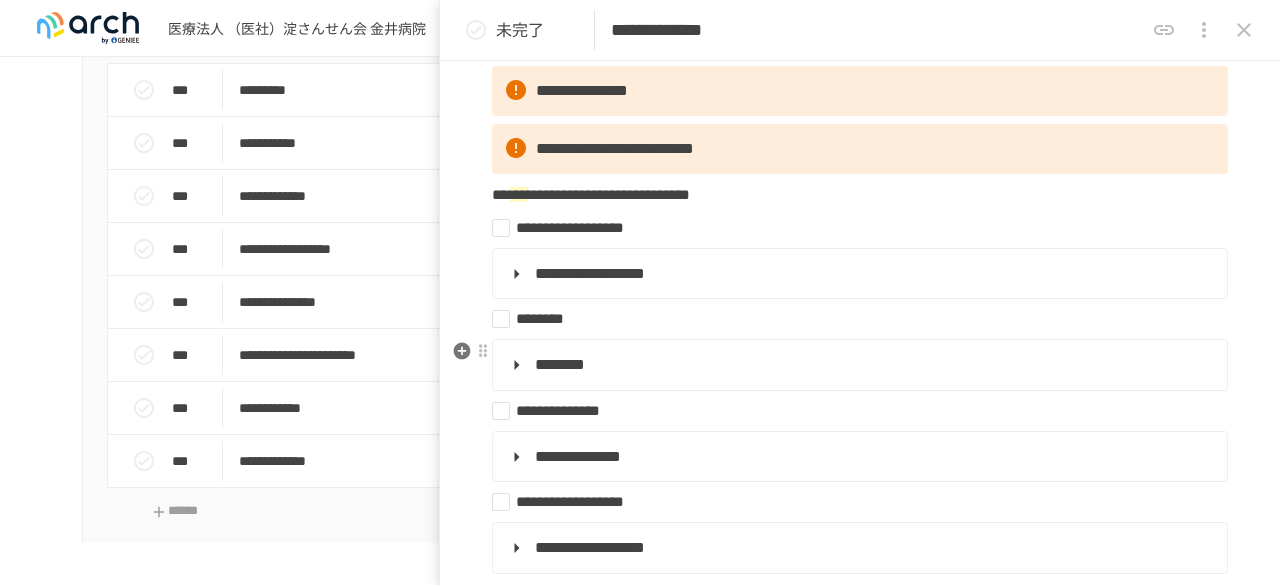 scroll, scrollTop: 300, scrollLeft: 0, axis: vertical 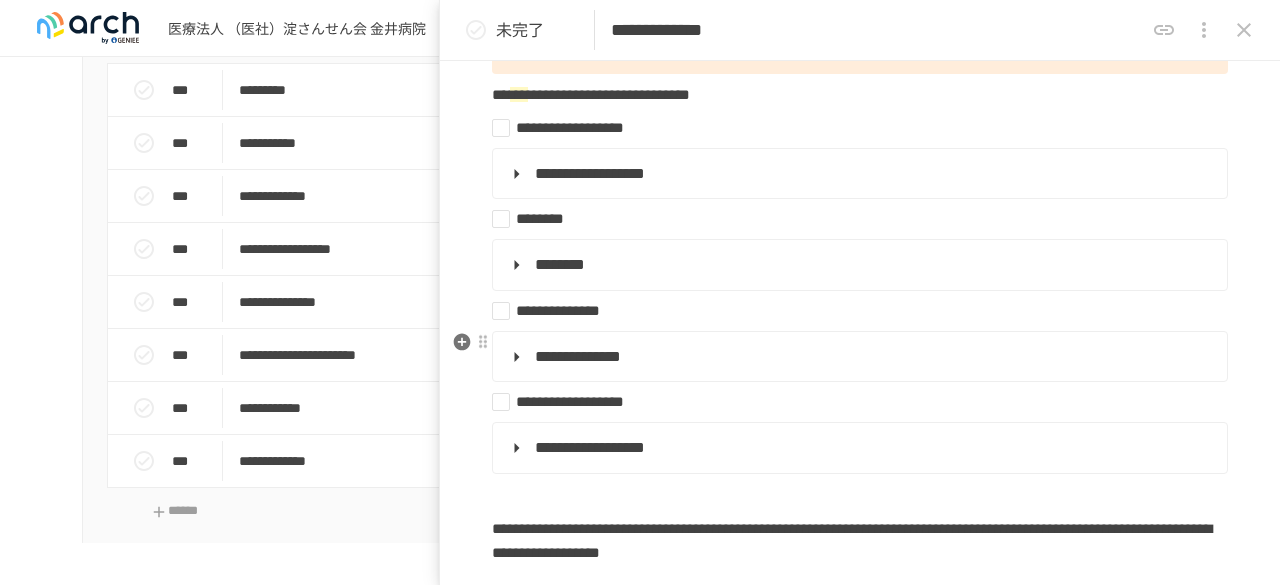 click on "**********" at bounding box center [858, 357] 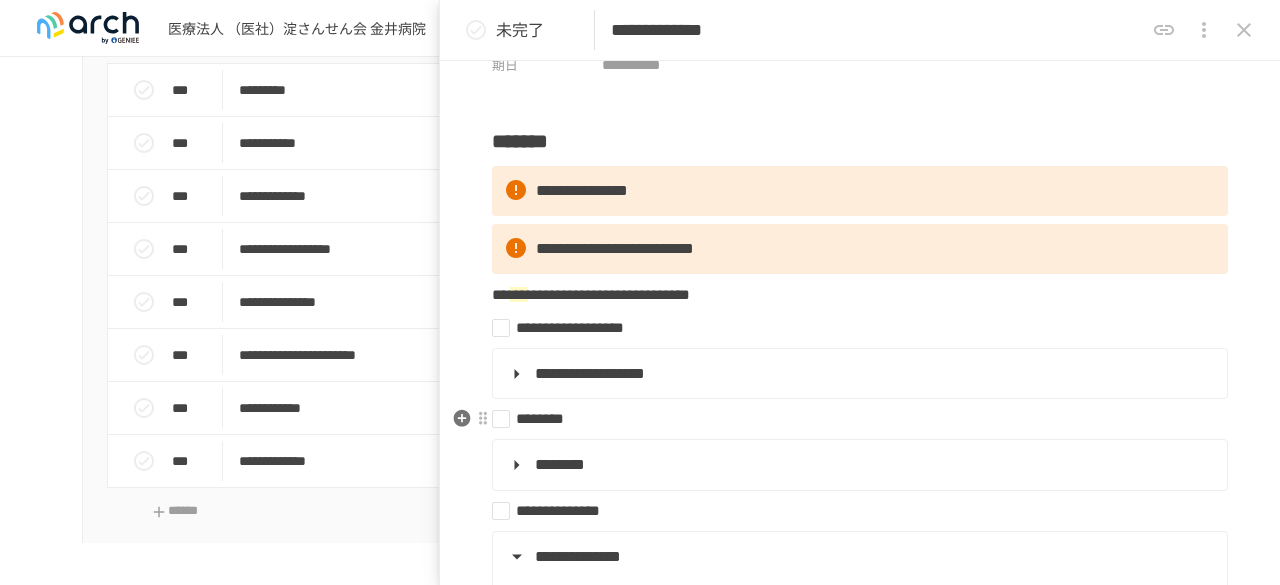 scroll, scrollTop: 0, scrollLeft: 0, axis: both 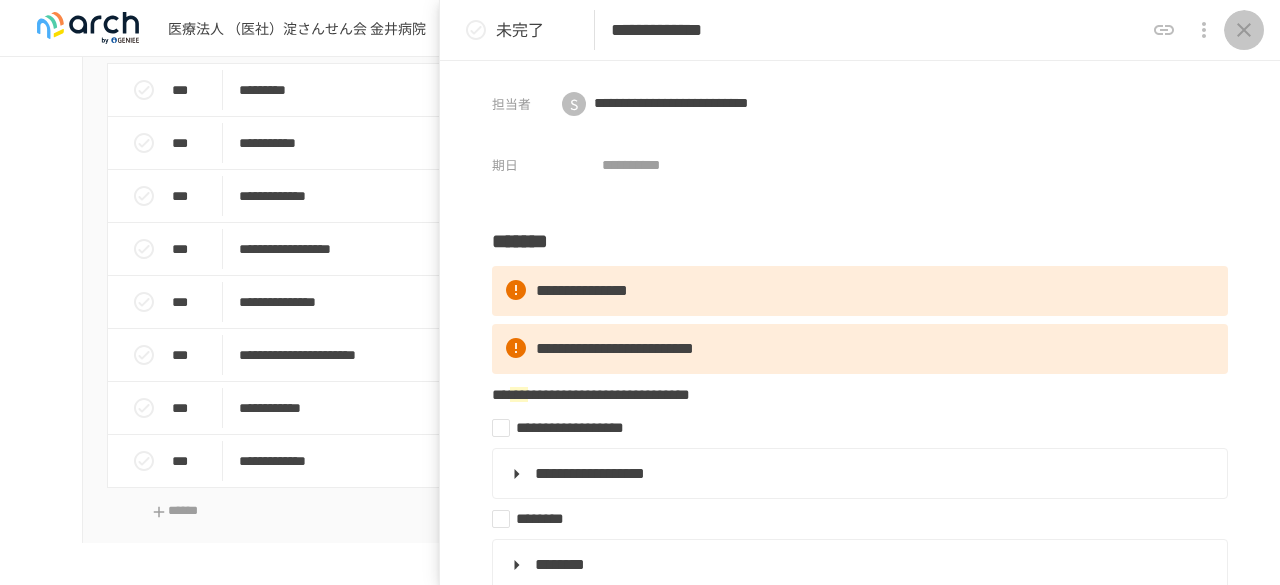 click at bounding box center [1244, 30] 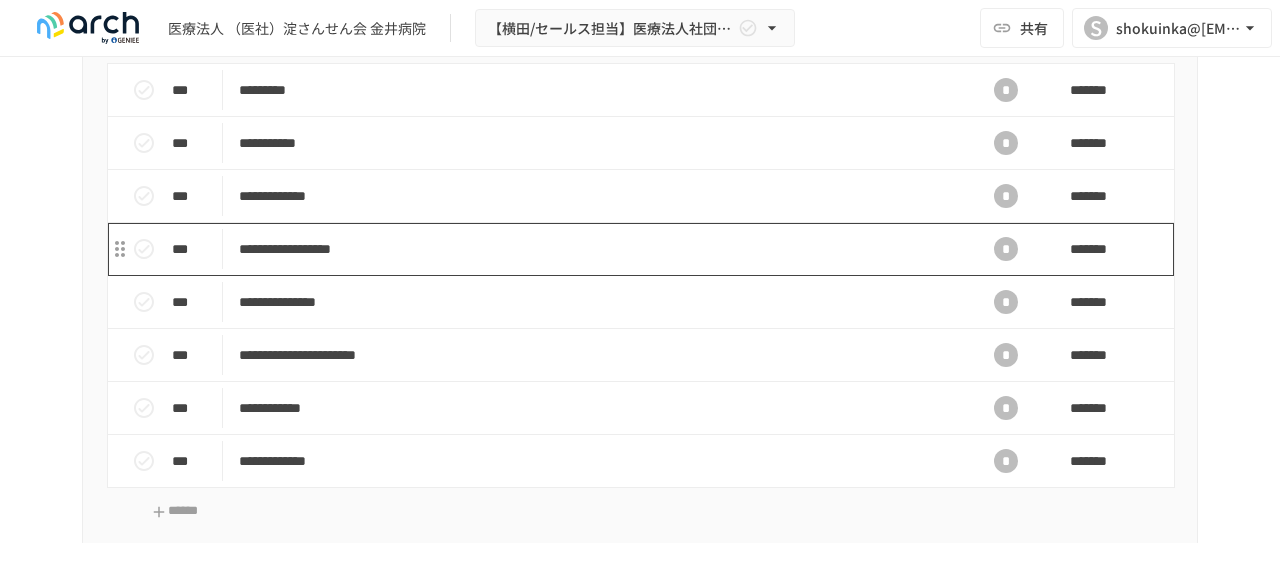 scroll, scrollTop: 1800, scrollLeft: 0, axis: vertical 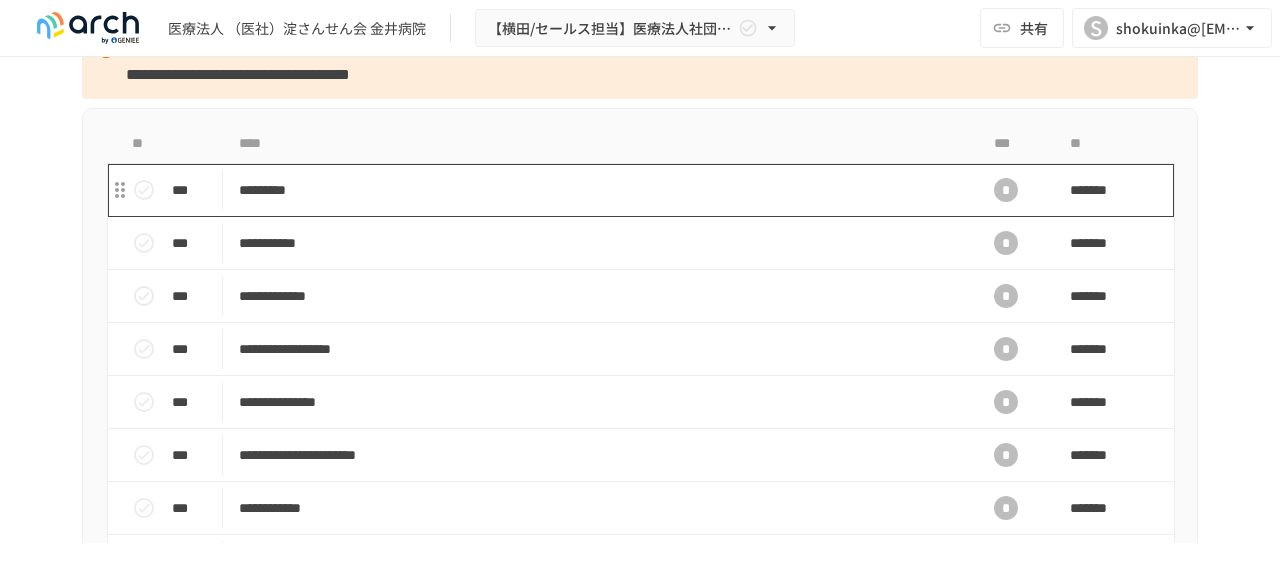 click on "*********" at bounding box center (598, 190) 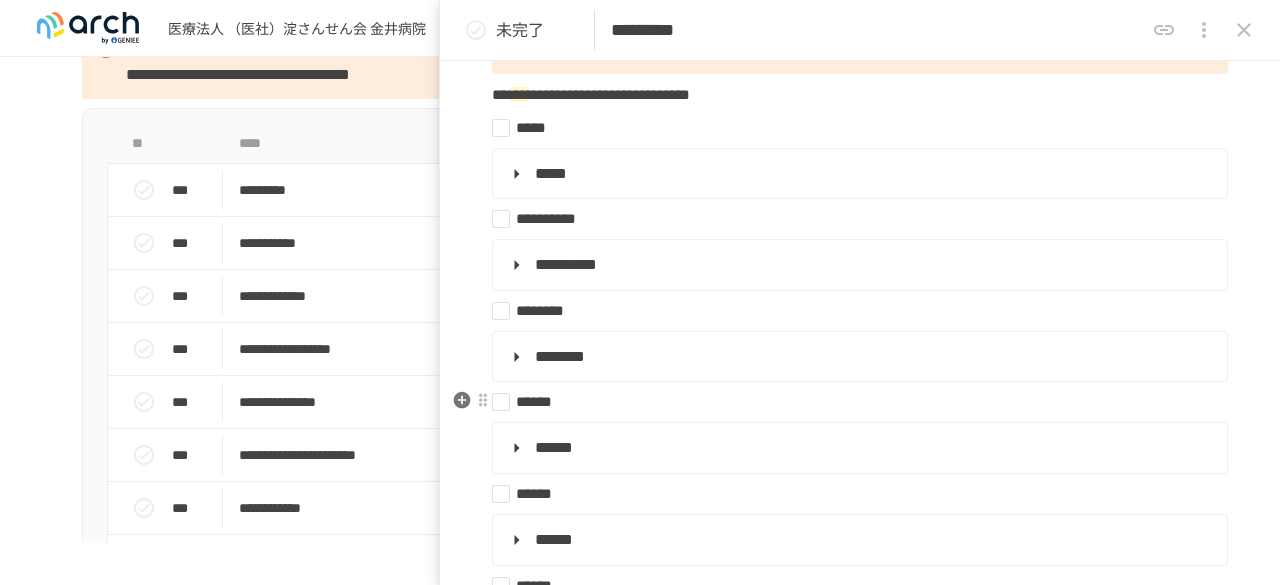 scroll, scrollTop: 200, scrollLeft: 0, axis: vertical 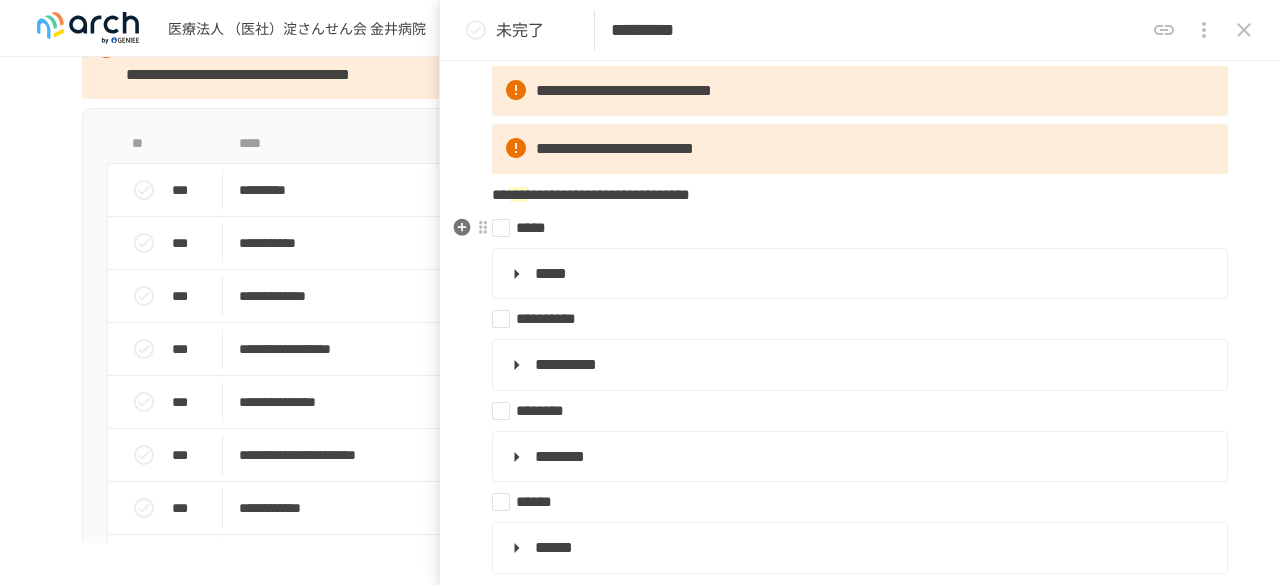 click on "*****" at bounding box center [852, 228] 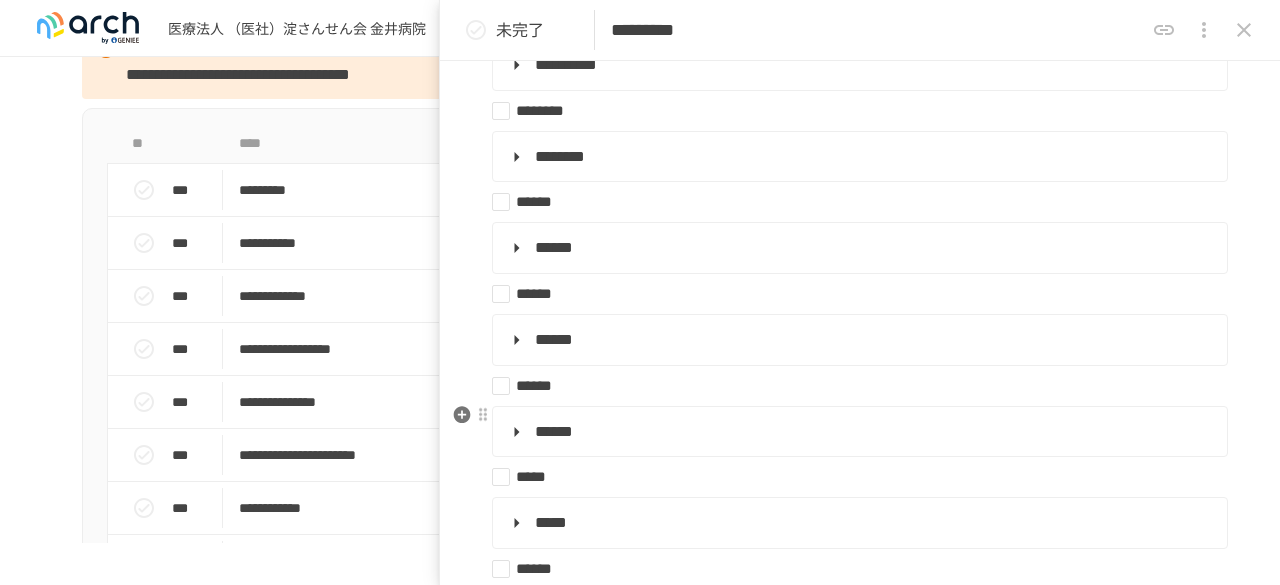 scroll, scrollTop: 600, scrollLeft: 0, axis: vertical 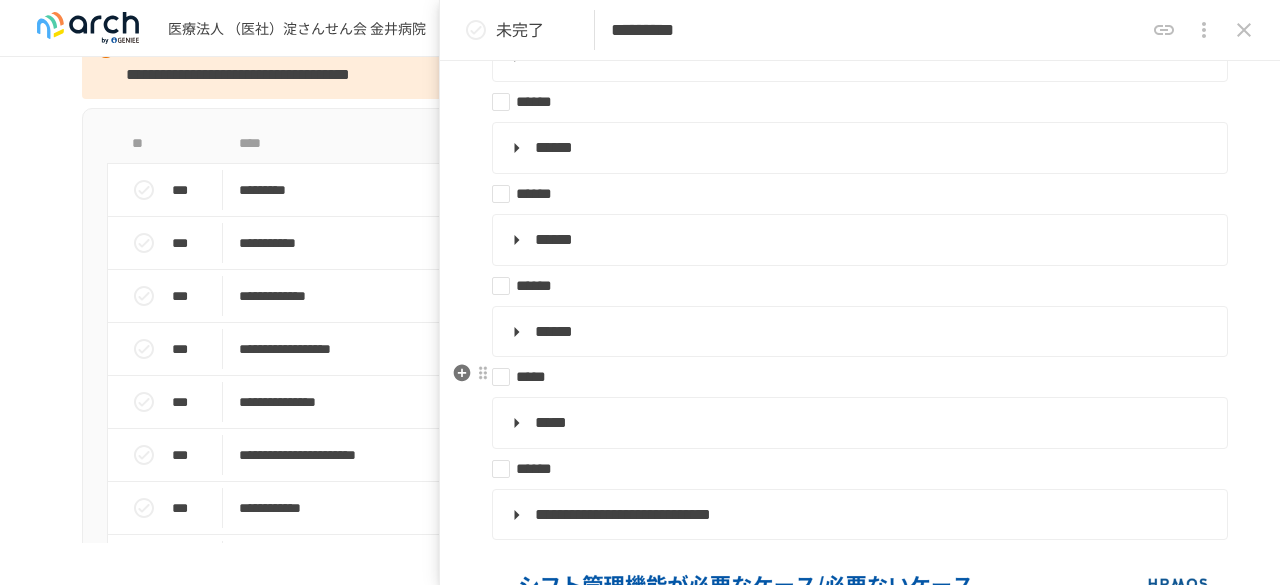click on "*****" at bounding box center [852, 377] 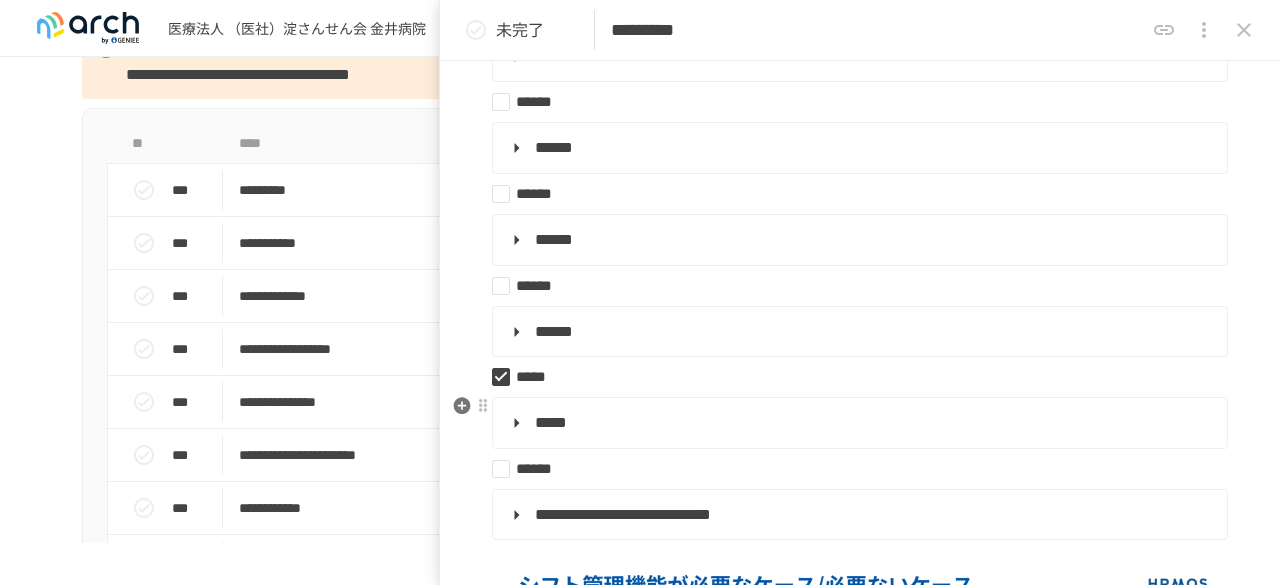click on "*****" at bounding box center (858, 423) 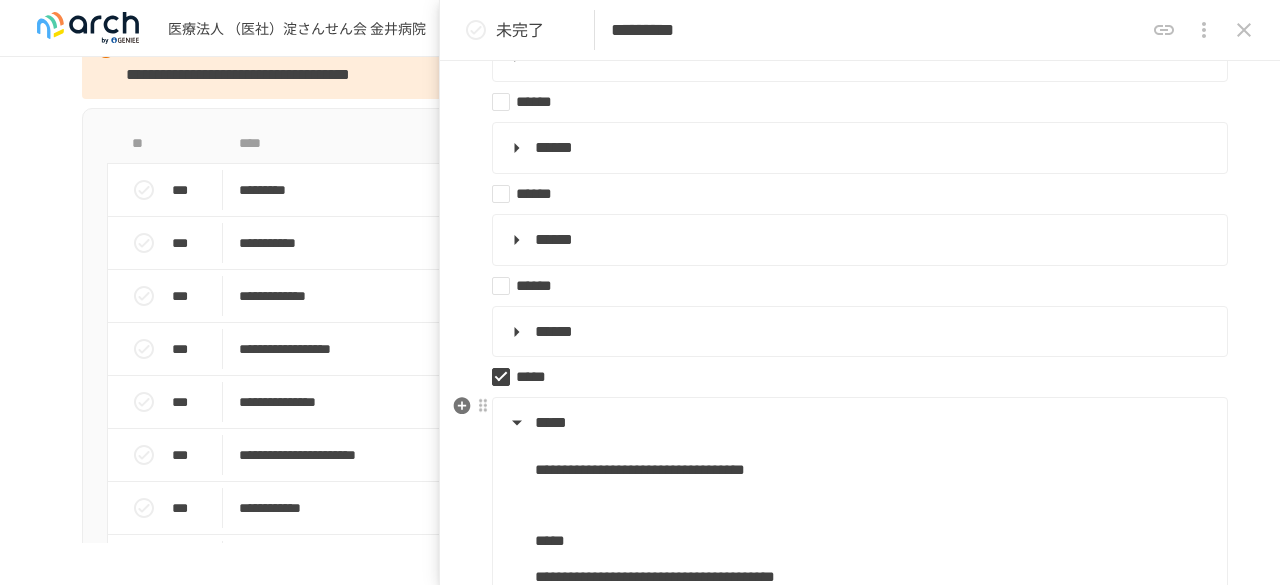 click on "*****" at bounding box center [858, 423] 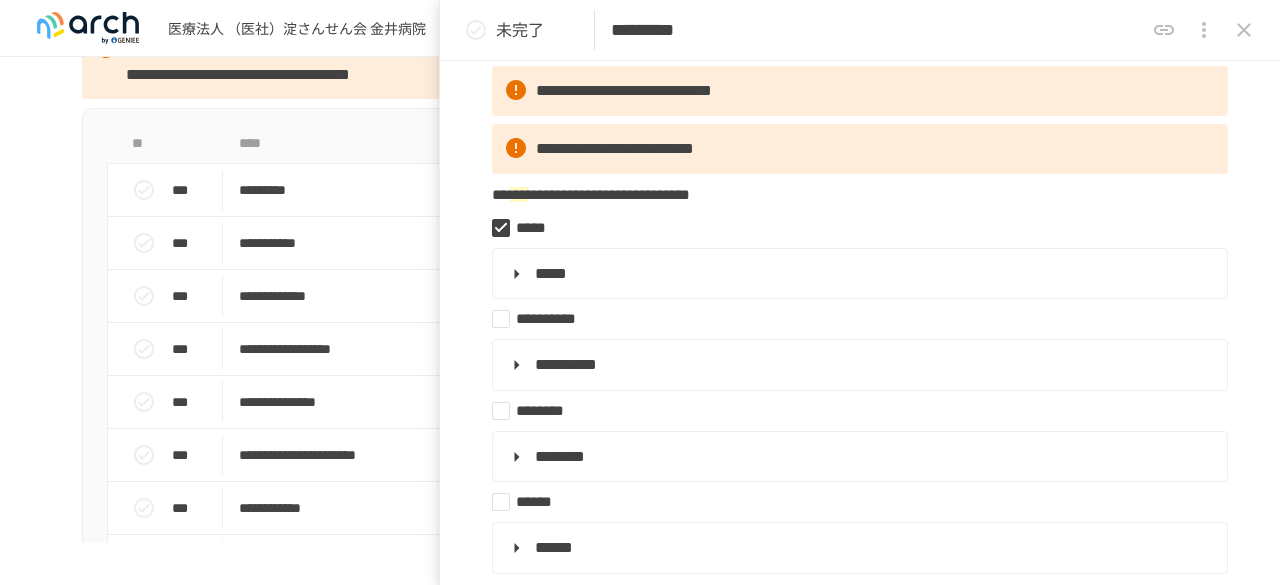 scroll, scrollTop: 0, scrollLeft: 0, axis: both 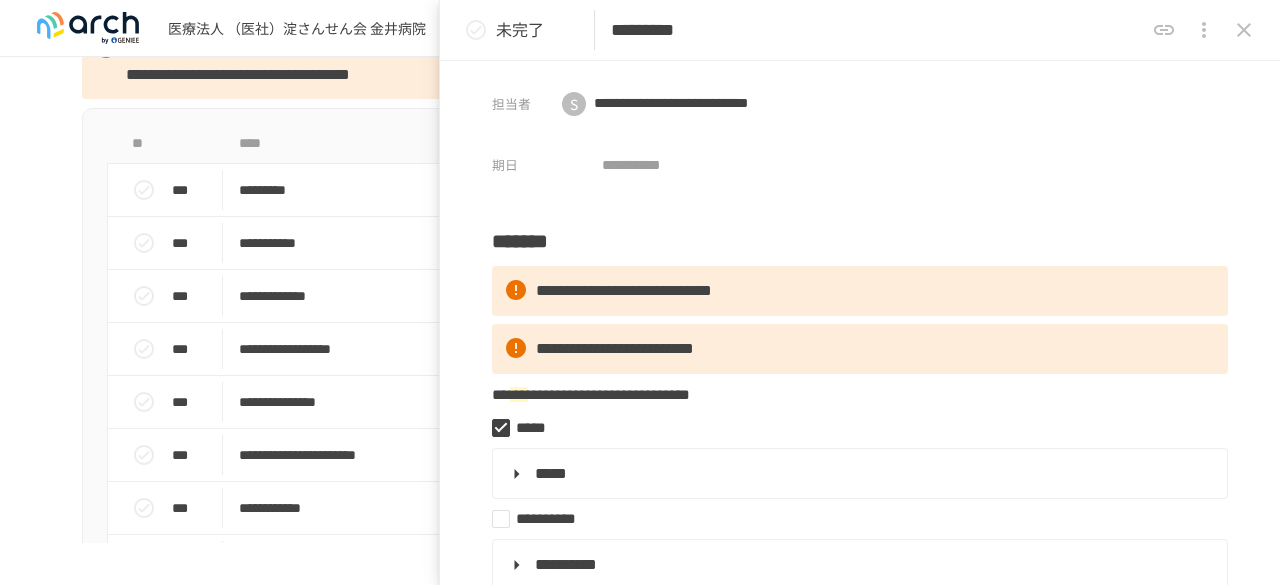 click on "**********" at bounding box center (860, 122) 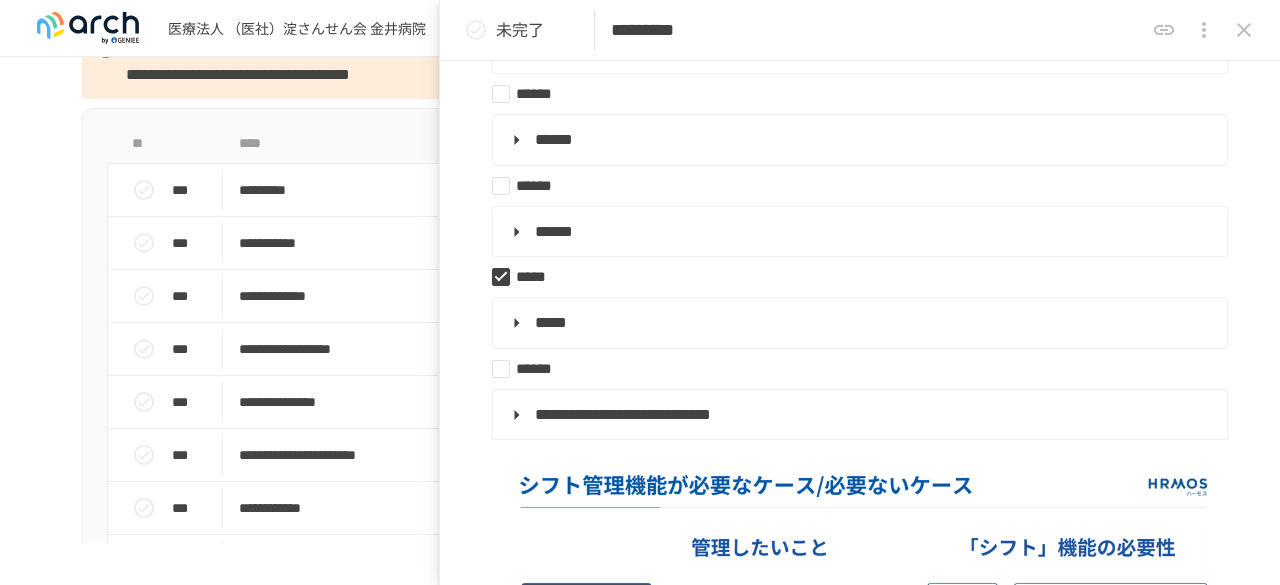 scroll, scrollTop: 500, scrollLeft: 0, axis: vertical 